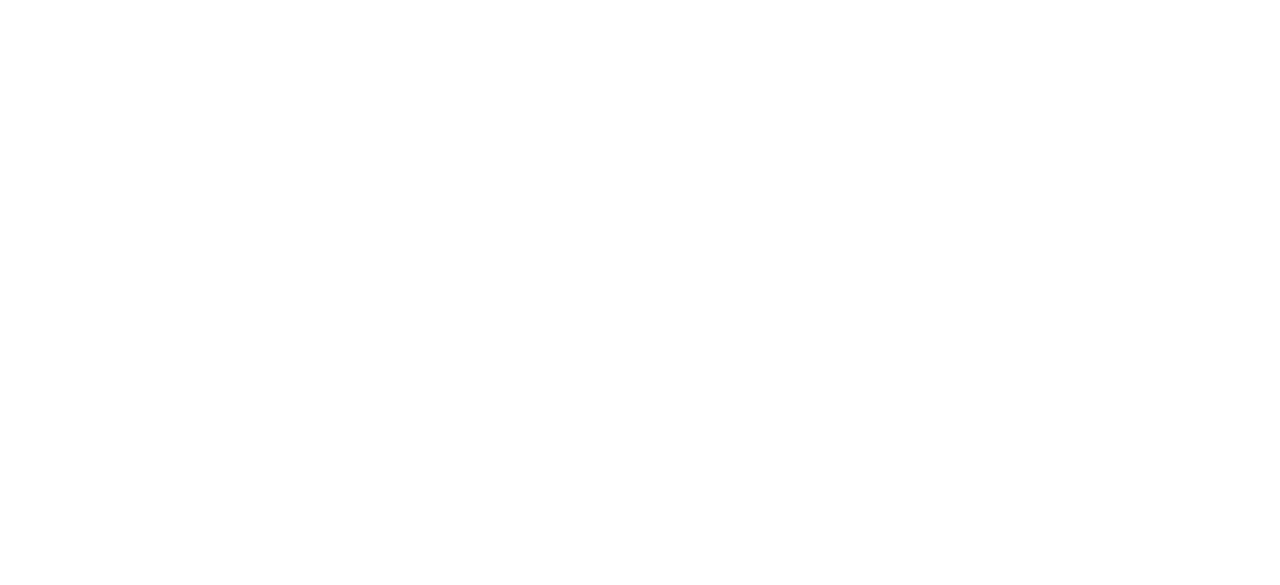 scroll, scrollTop: 0, scrollLeft: 0, axis: both 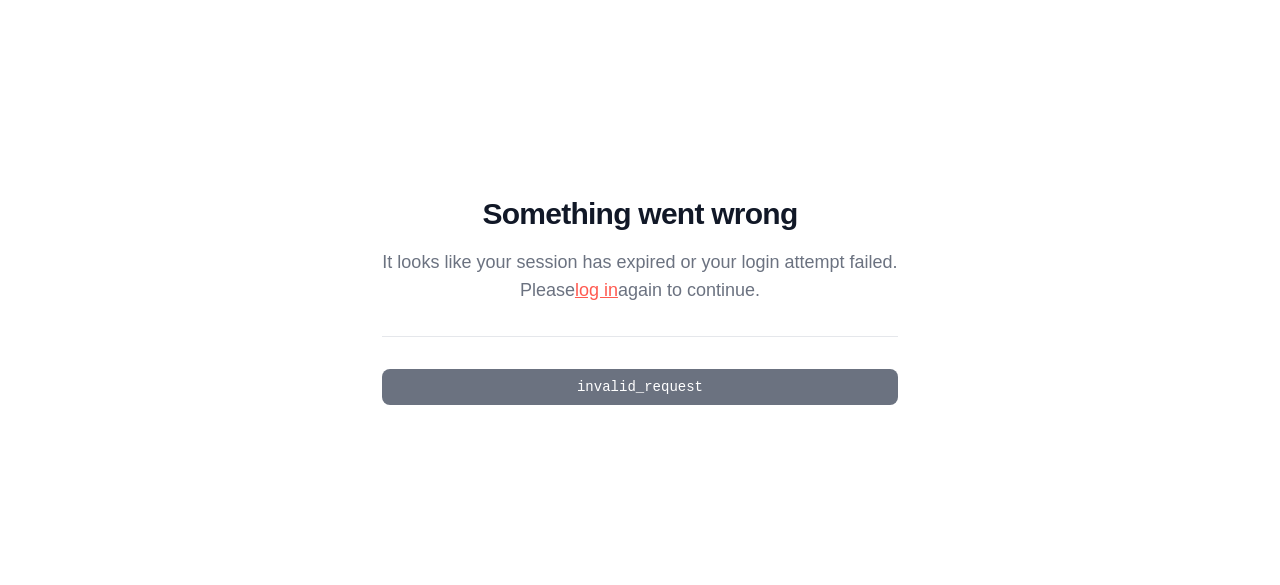 click on "log in" at bounding box center (596, 290) 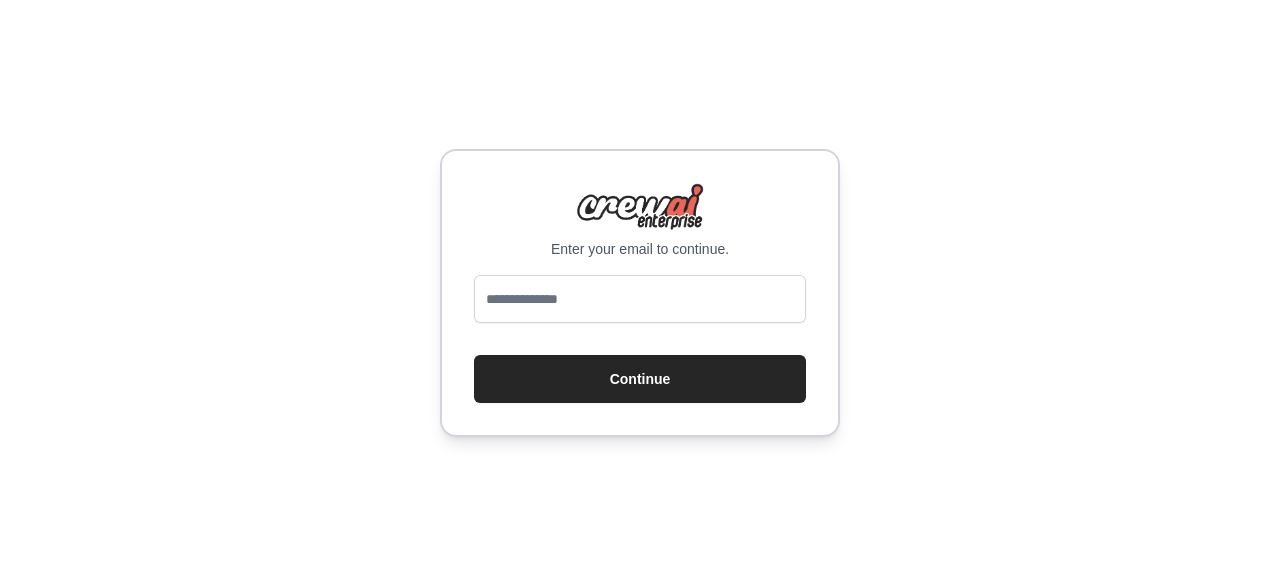 scroll, scrollTop: 0, scrollLeft: 0, axis: both 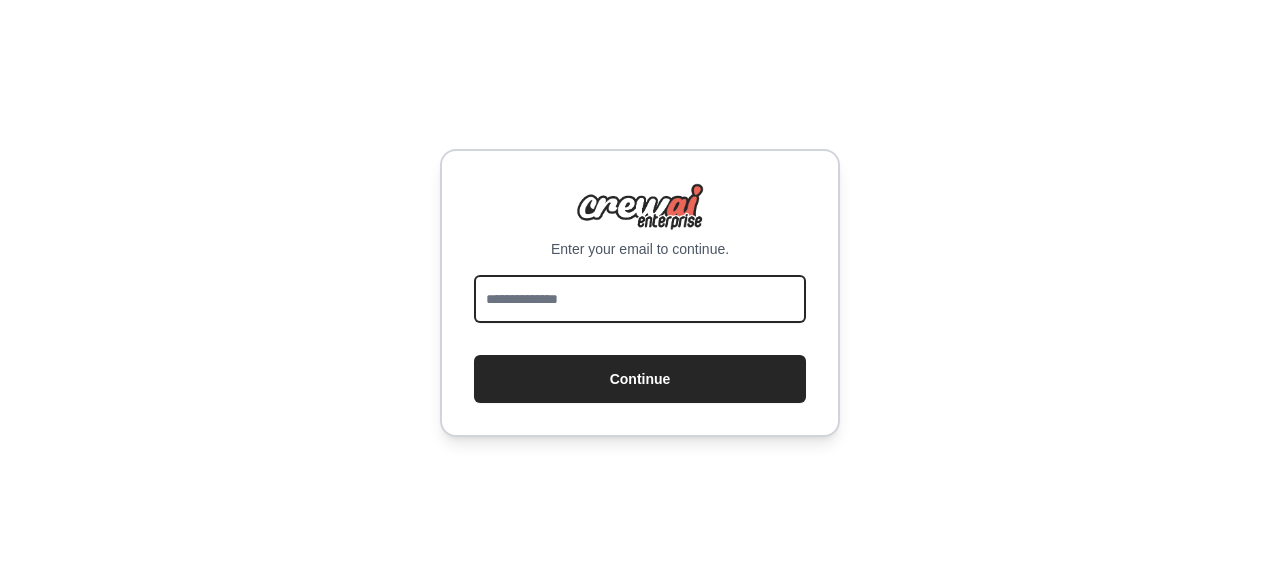 click at bounding box center (640, 299) 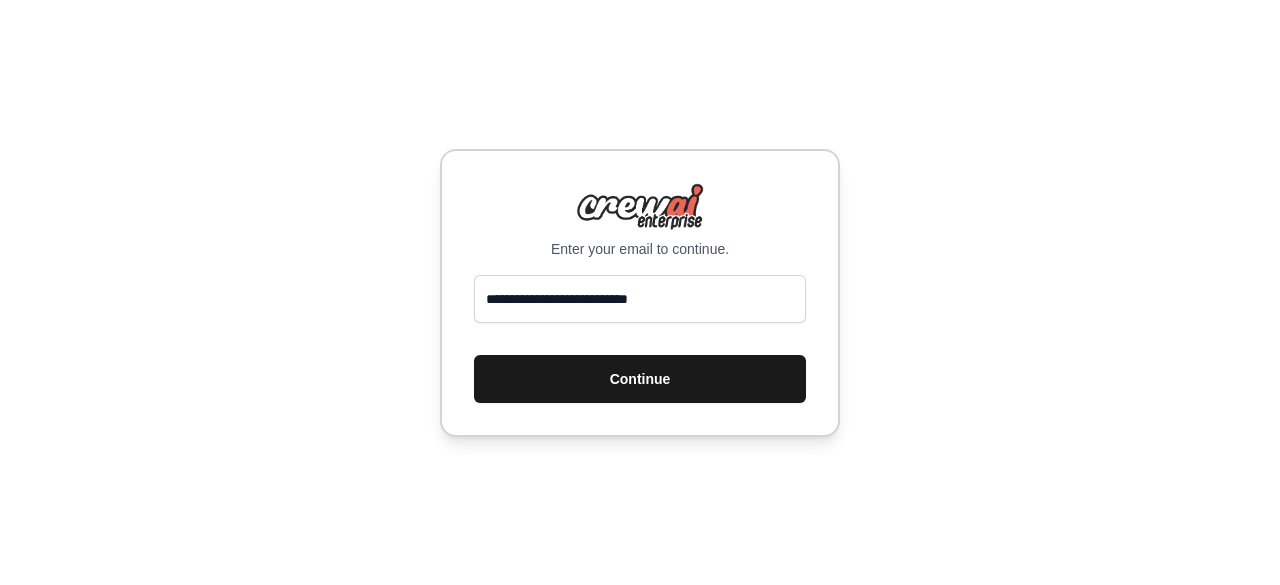 click on "Continue" at bounding box center (640, 379) 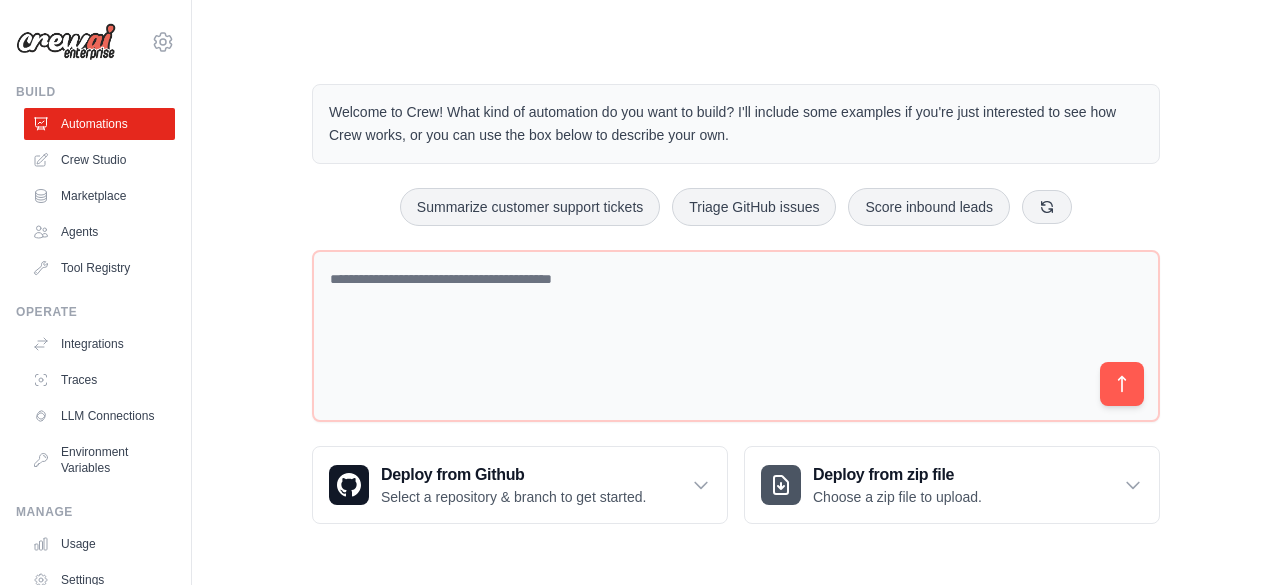 scroll, scrollTop: 0, scrollLeft: 0, axis: both 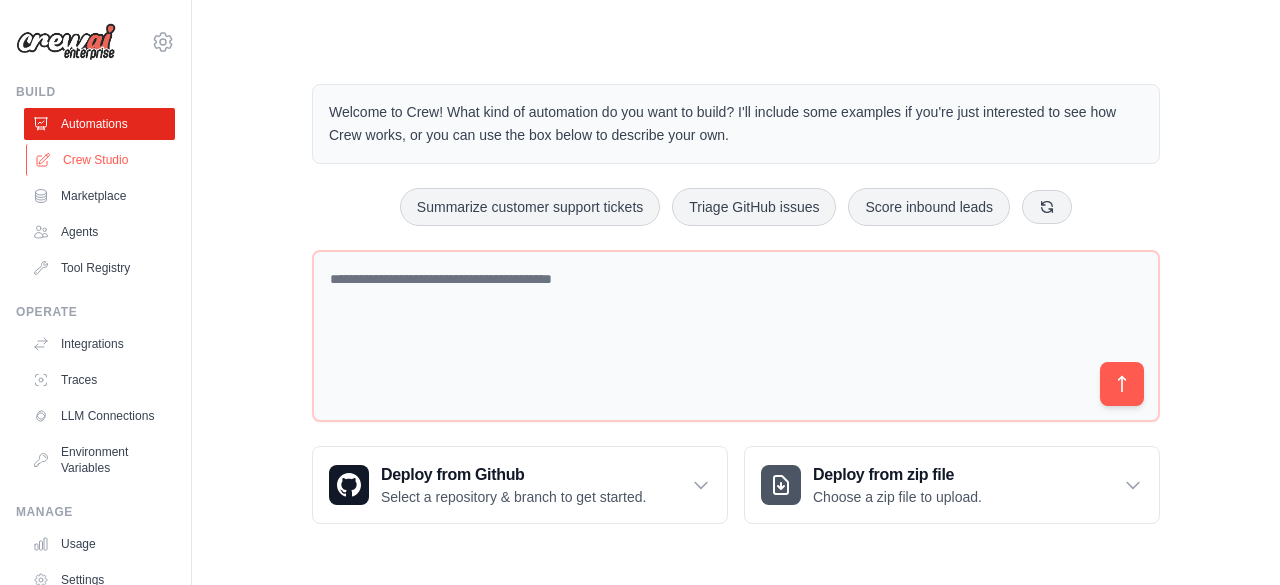 click on "Crew Studio" at bounding box center (101, 160) 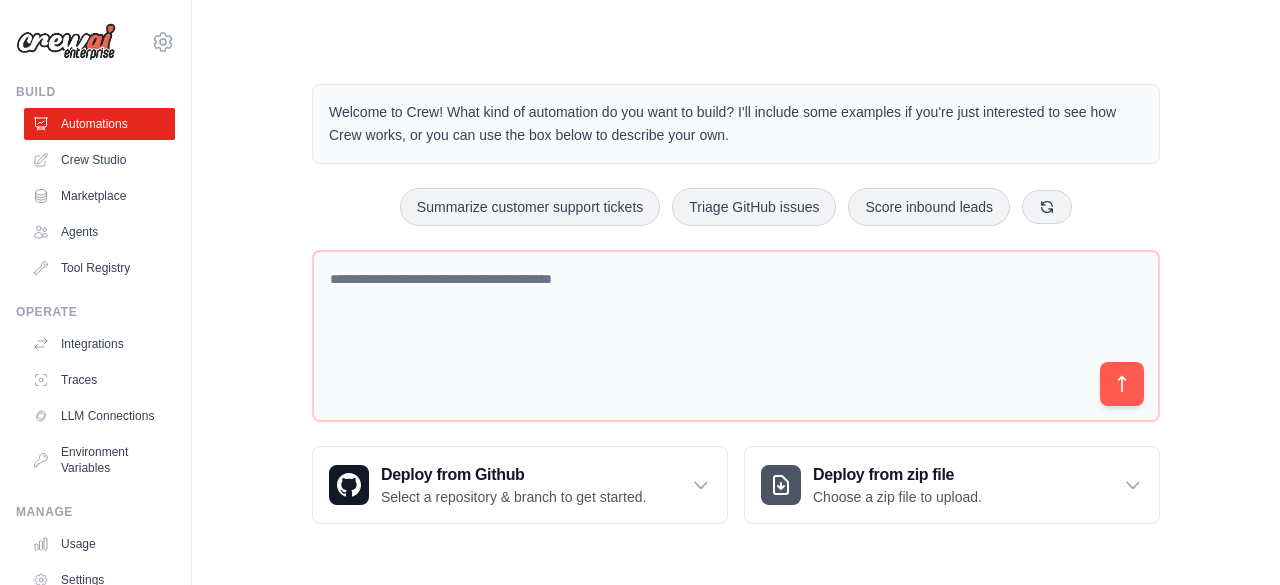 scroll, scrollTop: 0, scrollLeft: 0, axis: both 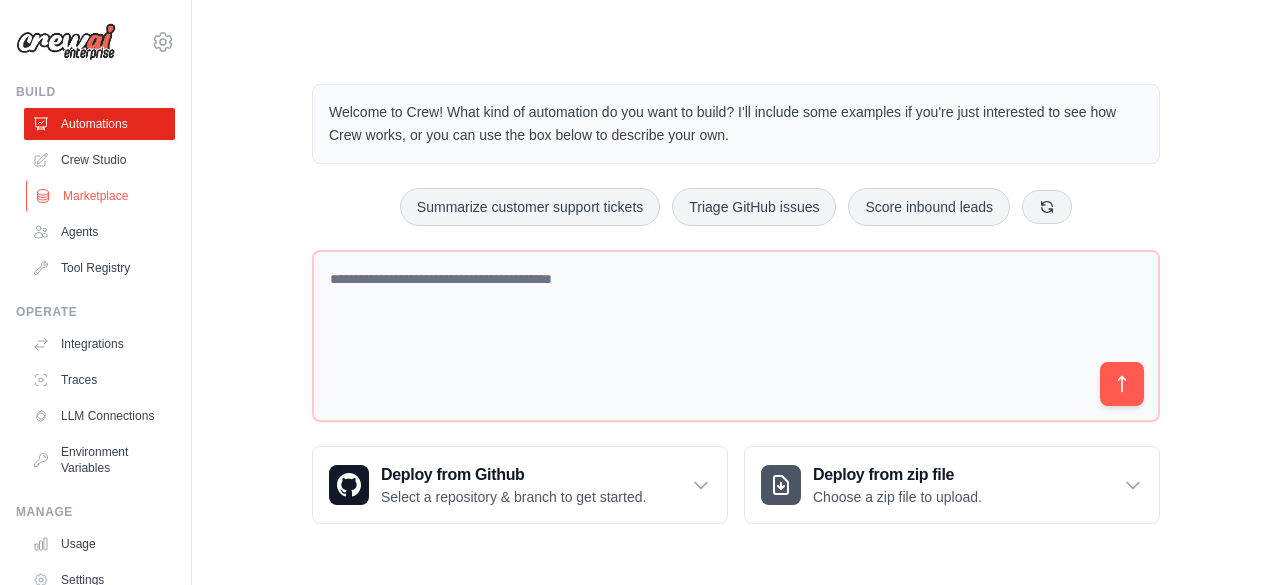 click on "Marketplace" at bounding box center (101, 196) 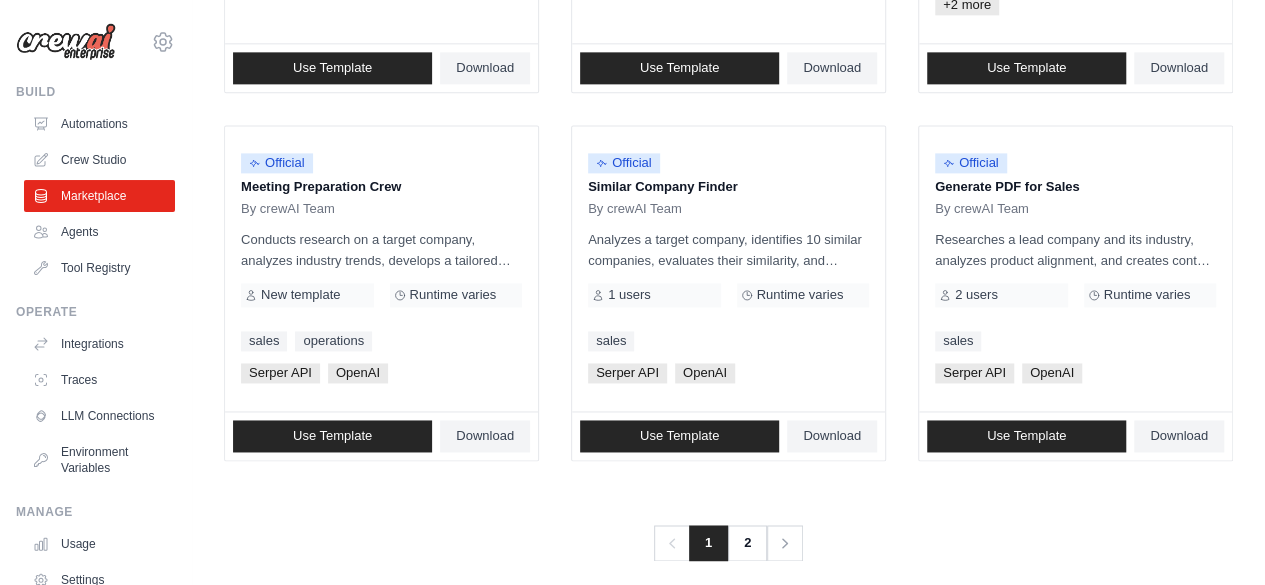 scroll, scrollTop: 1319, scrollLeft: 0, axis: vertical 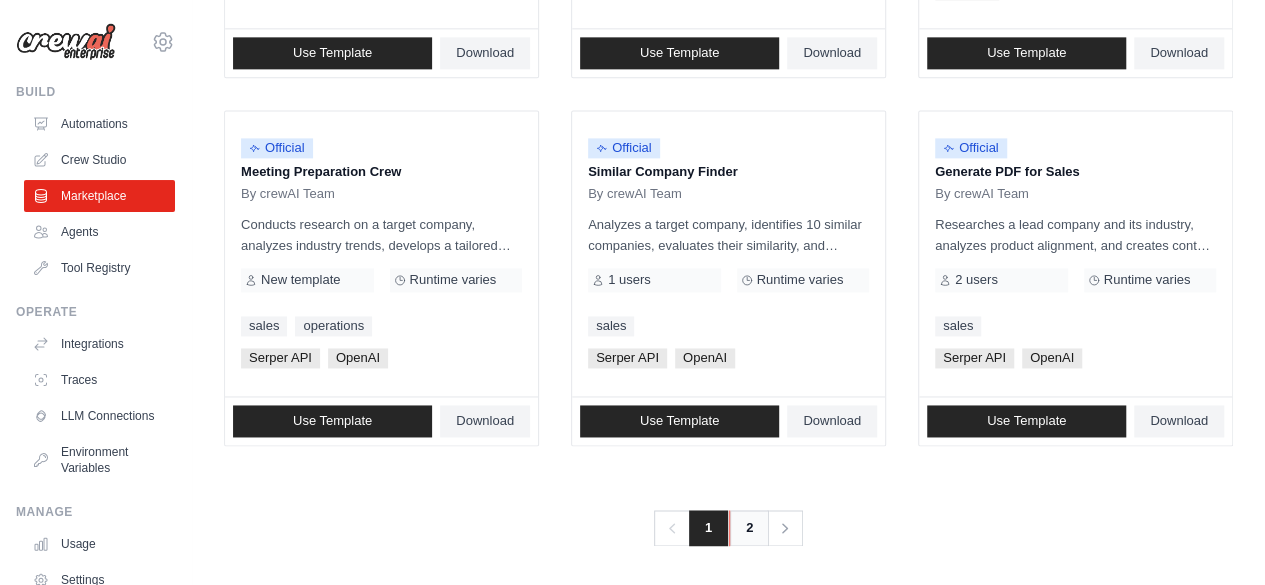 click on "2" at bounding box center (749, 528) 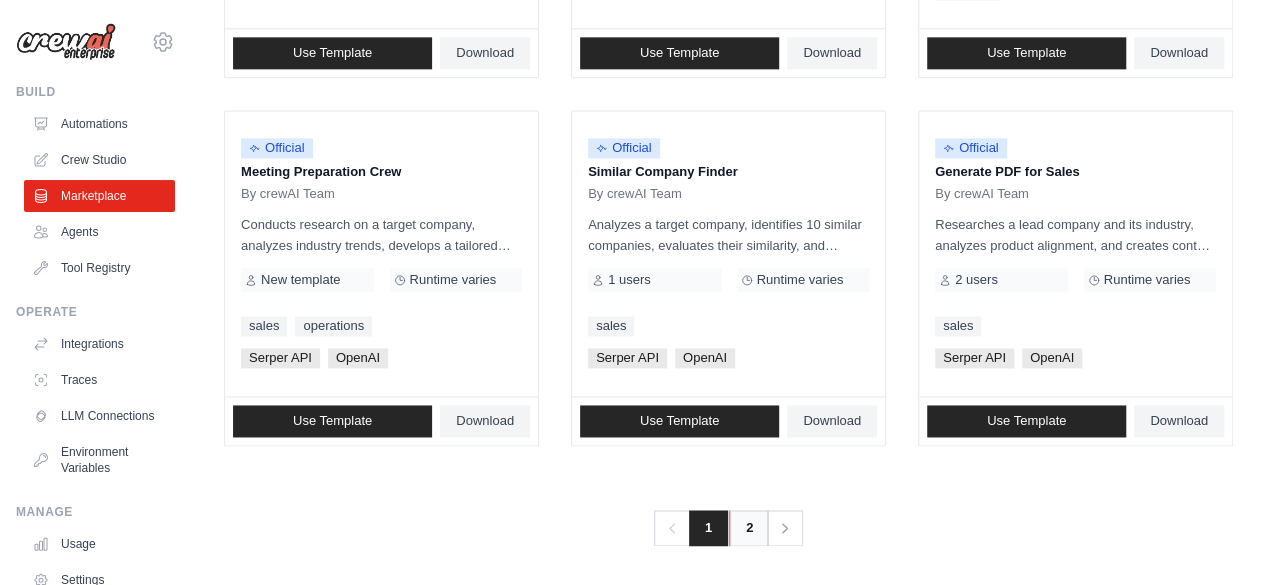 scroll, scrollTop: 0, scrollLeft: 0, axis: both 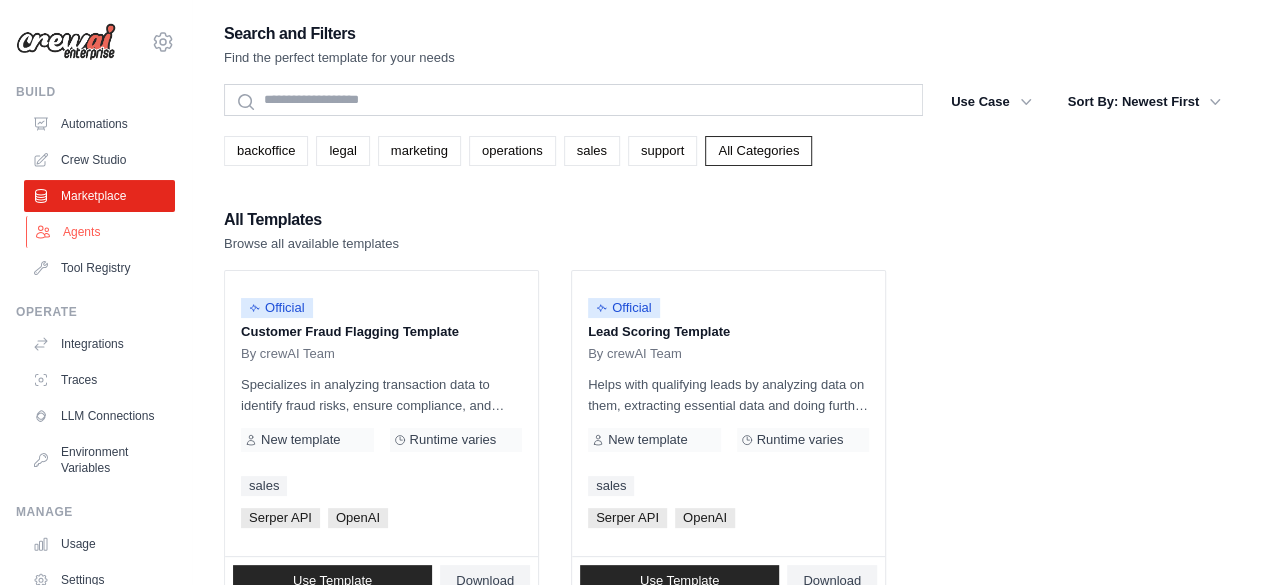 click on "Agents" at bounding box center (101, 232) 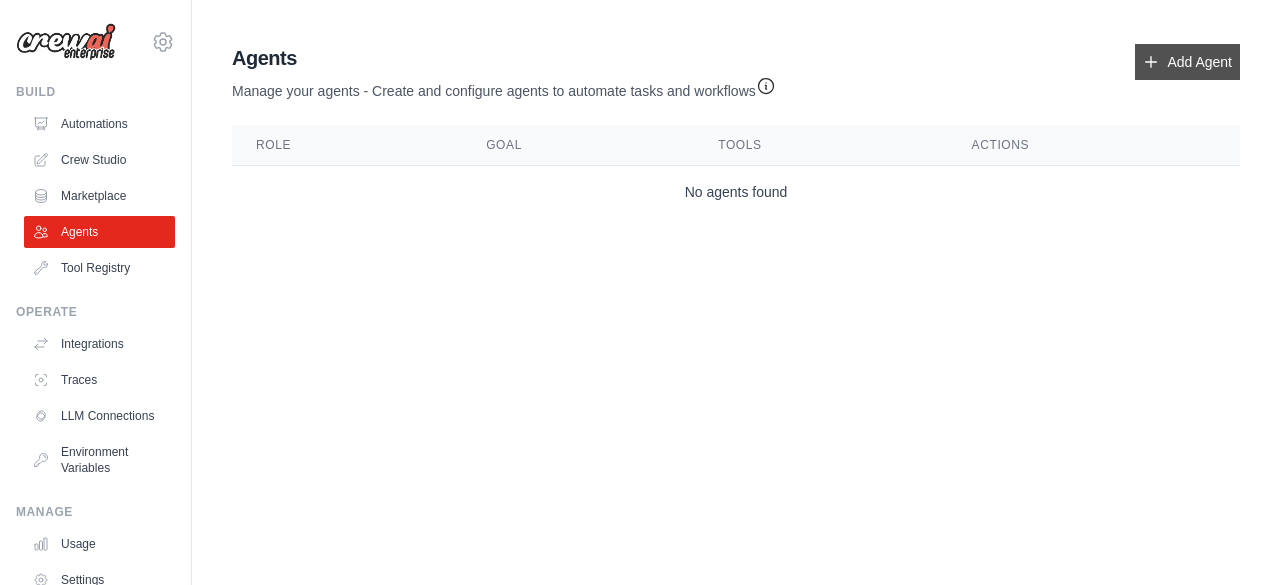 click on "Add Agent" at bounding box center [1187, 62] 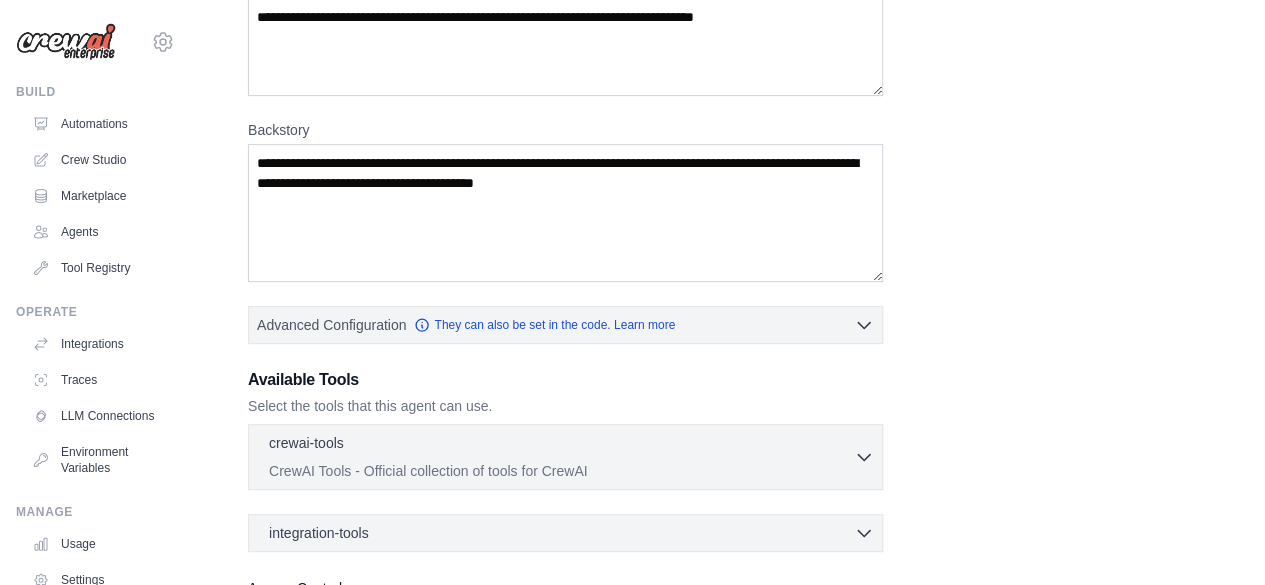 scroll, scrollTop: 392, scrollLeft: 0, axis: vertical 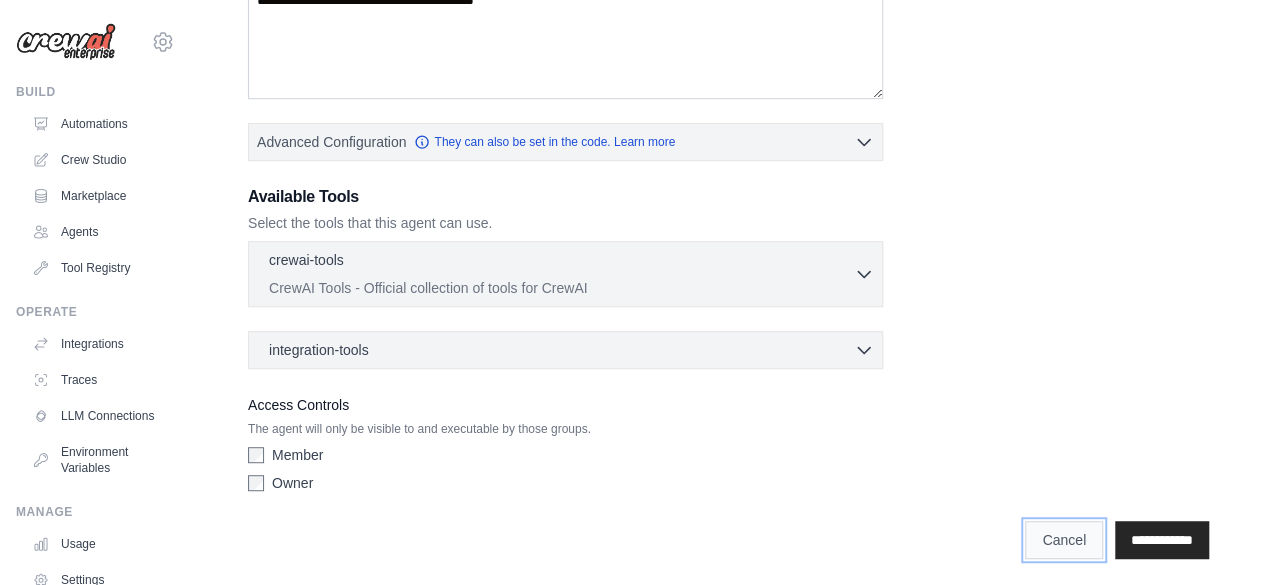 click on "Cancel" at bounding box center (1064, 540) 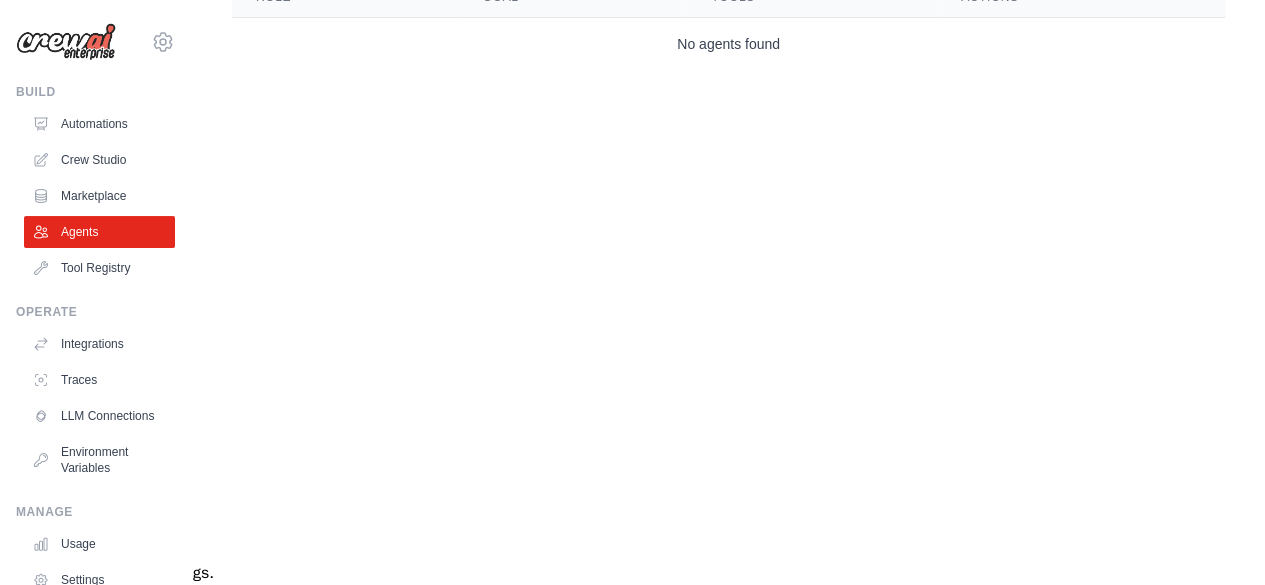 scroll, scrollTop: 0, scrollLeft: 0, axis: both 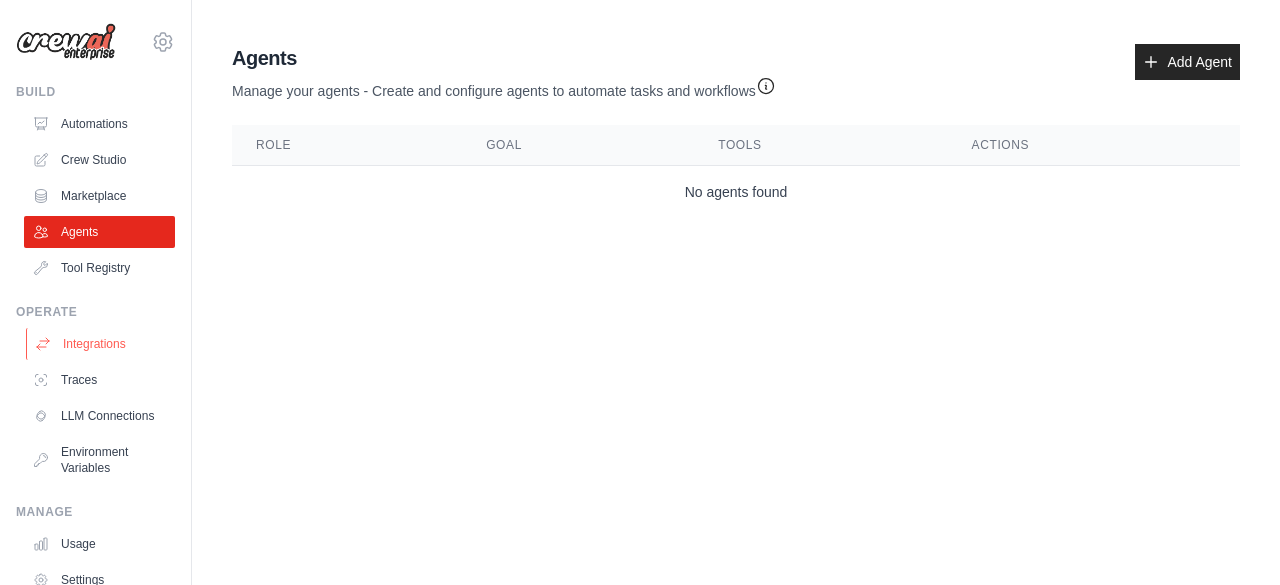 click on "Integrations" at bounding box center [101, 344] 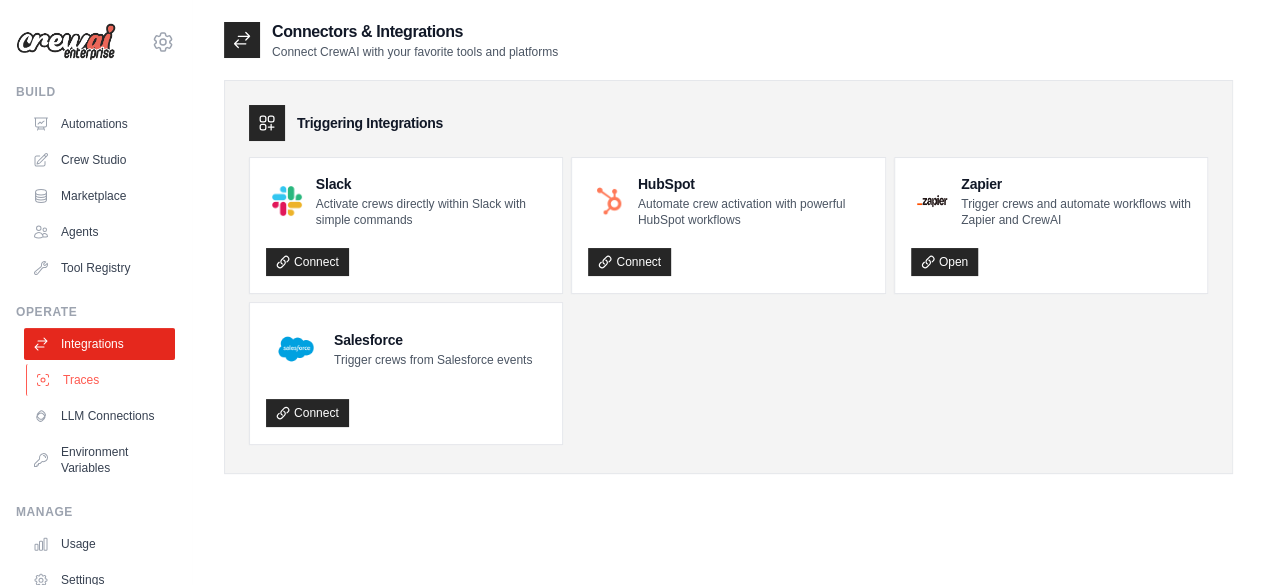 click on "Traces" at bounding box center (101, 380) 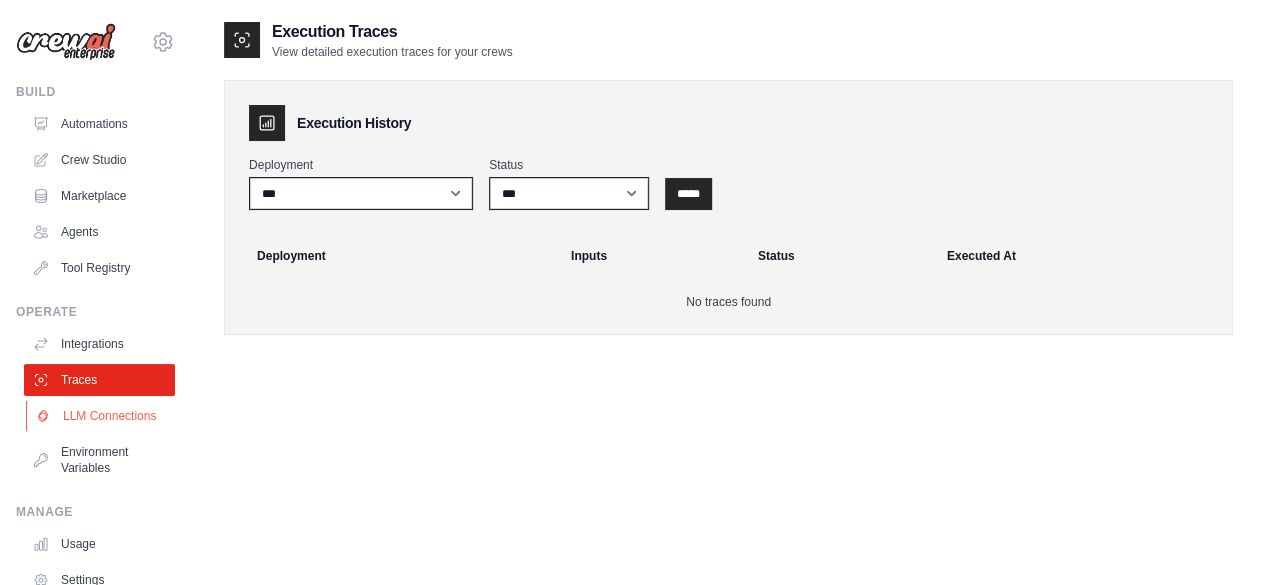 click on "LLM Connections" at bounding box center [101, 416] 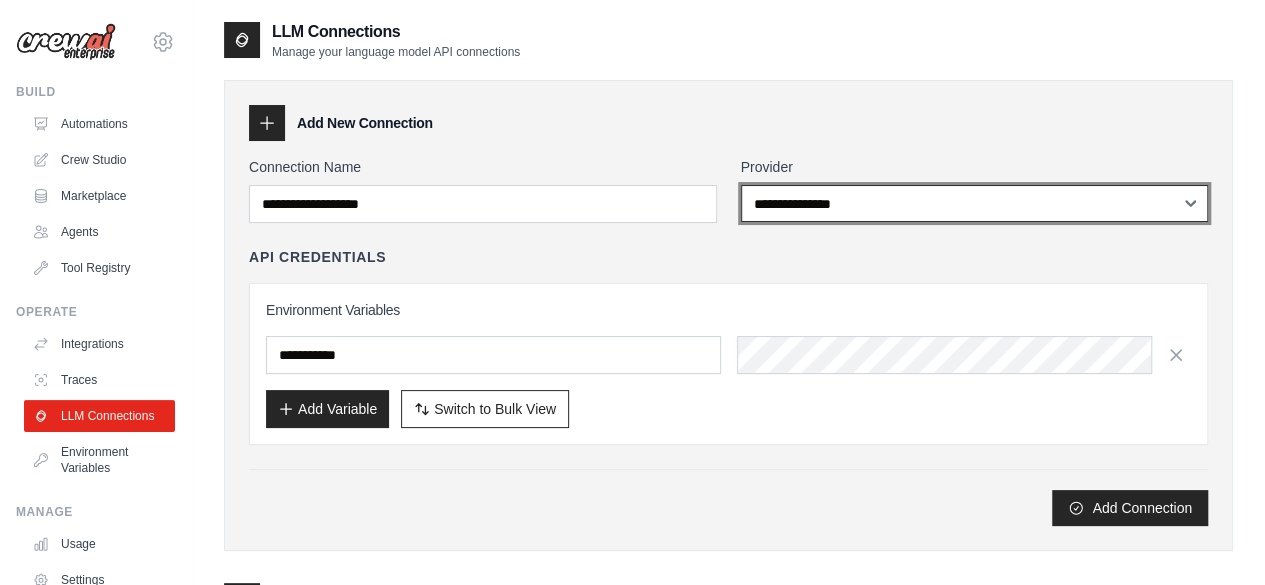 click on "**********" at bounding box center (975, 203) 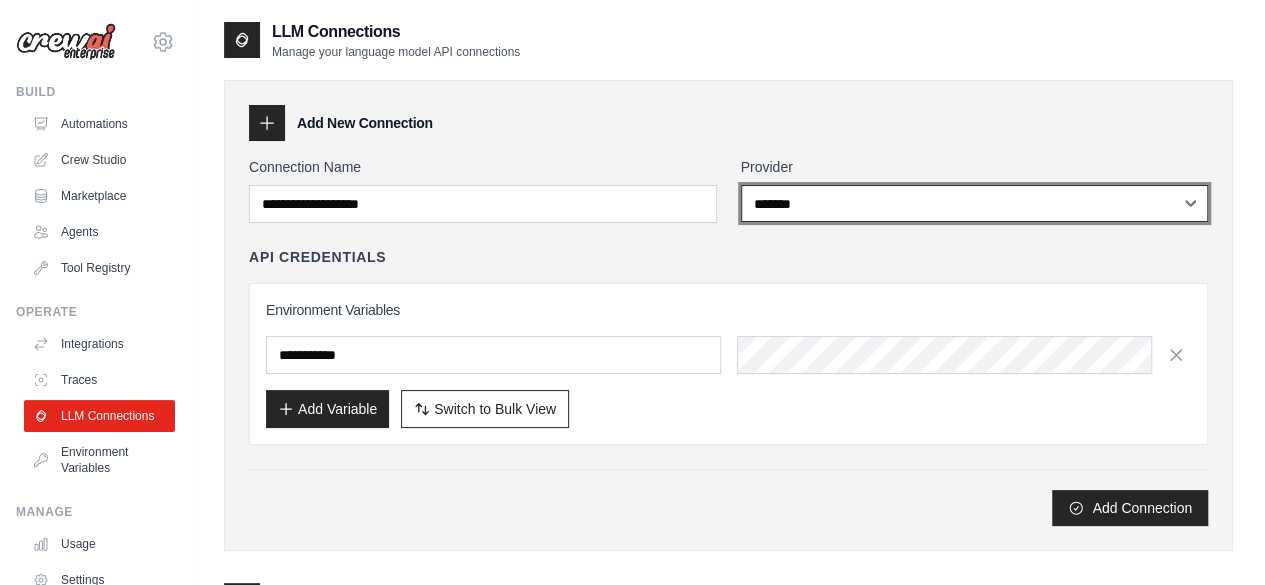 click on "**********" at bounding box center (975, 203) 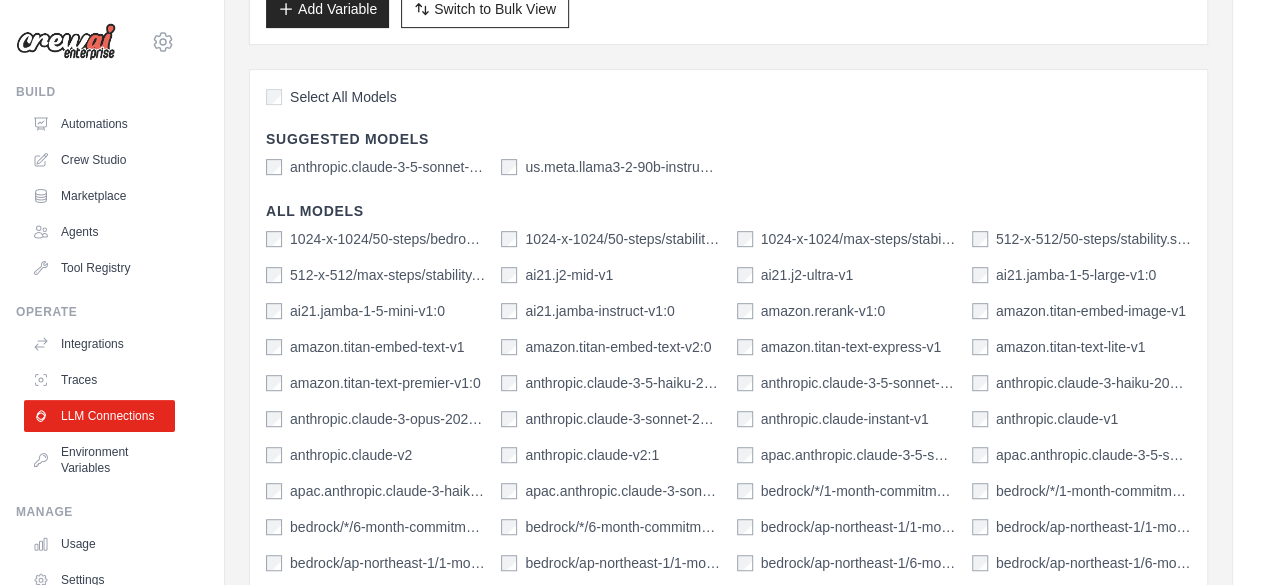scroll, scrollTop: 100, scrollLeft: 0, axis: vertical 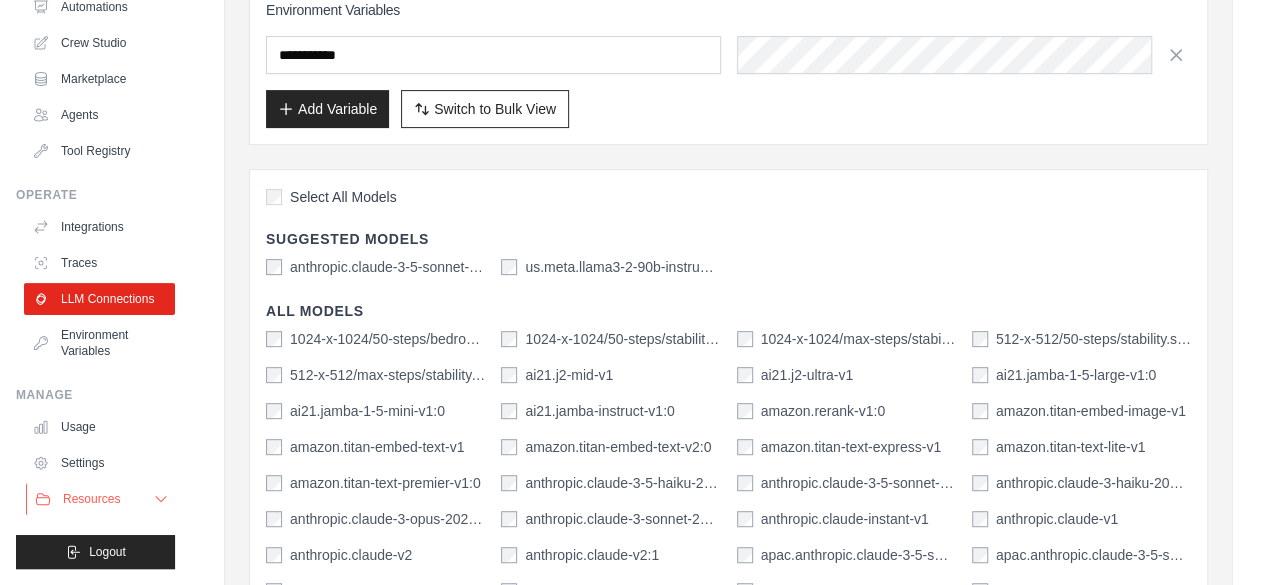 click on "Resources" at bounding box center (91, 499) 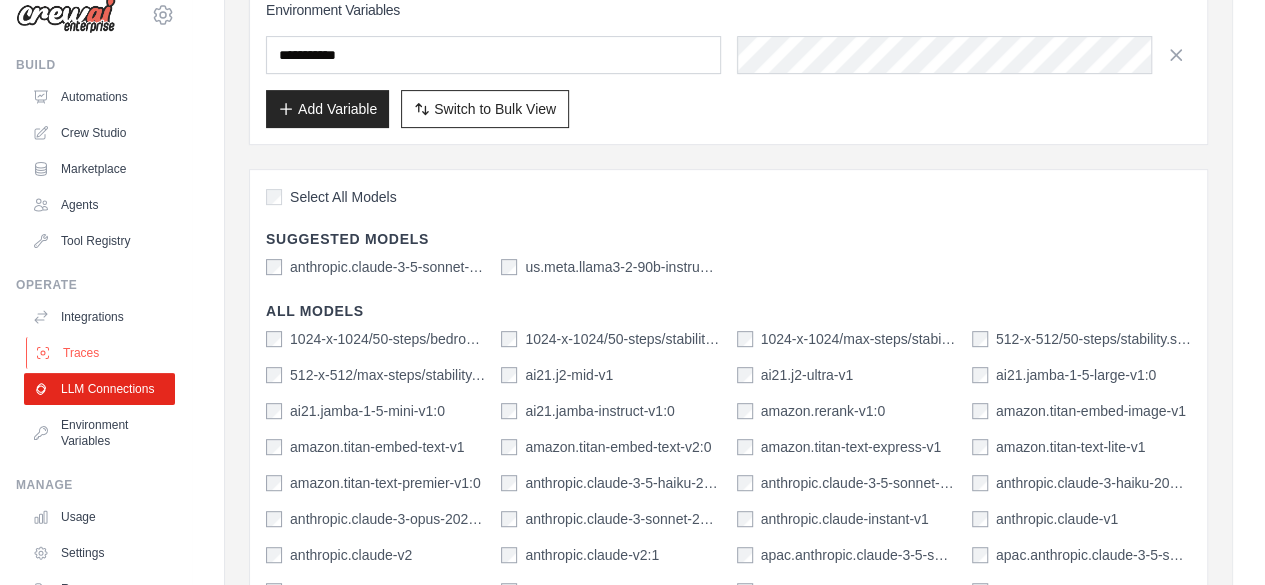 scroll, scrollTop: 0, scrollLeft: 0, axis: both 